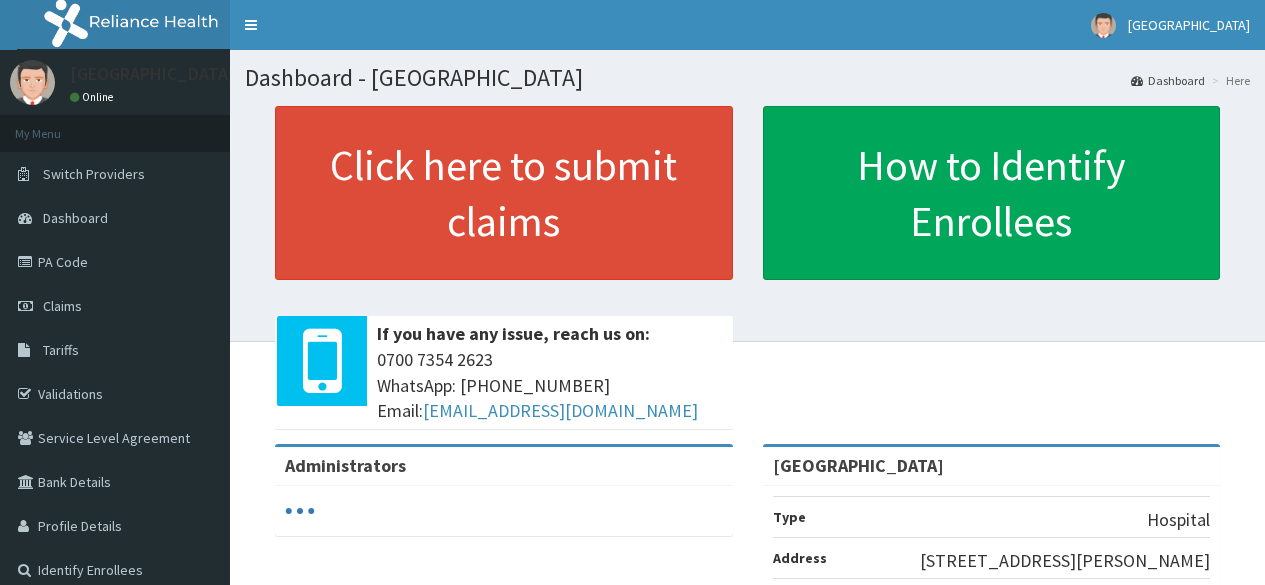 scroll, scrollTop: 338, scrollLeft: 0, axis: vertical 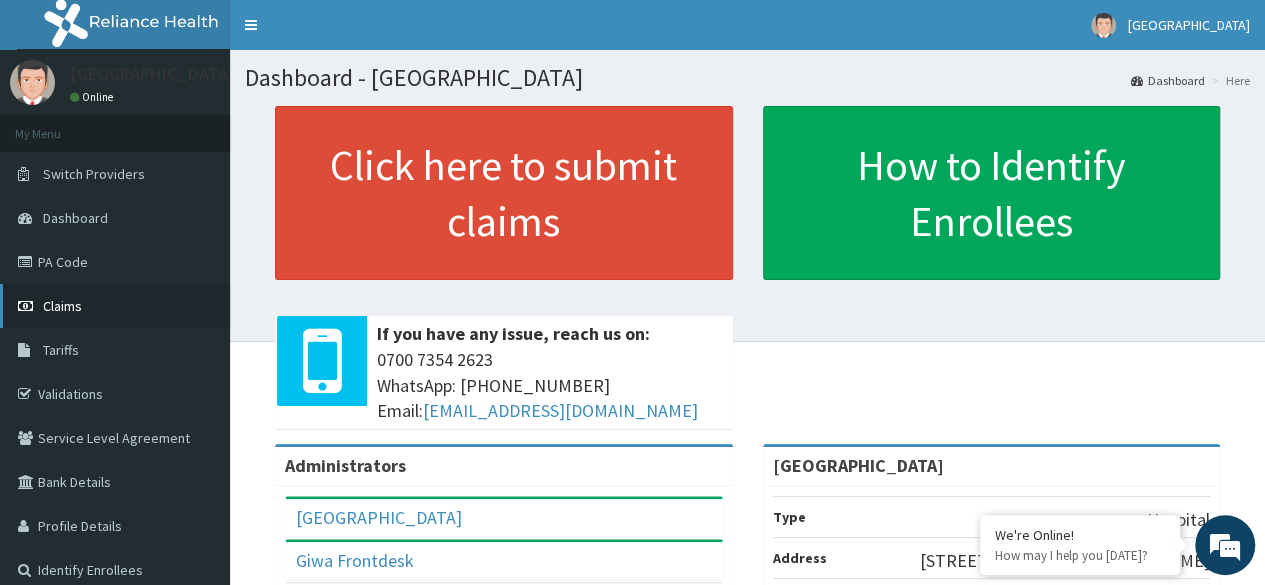 click on "Claims" at bounding box center [115, 306] 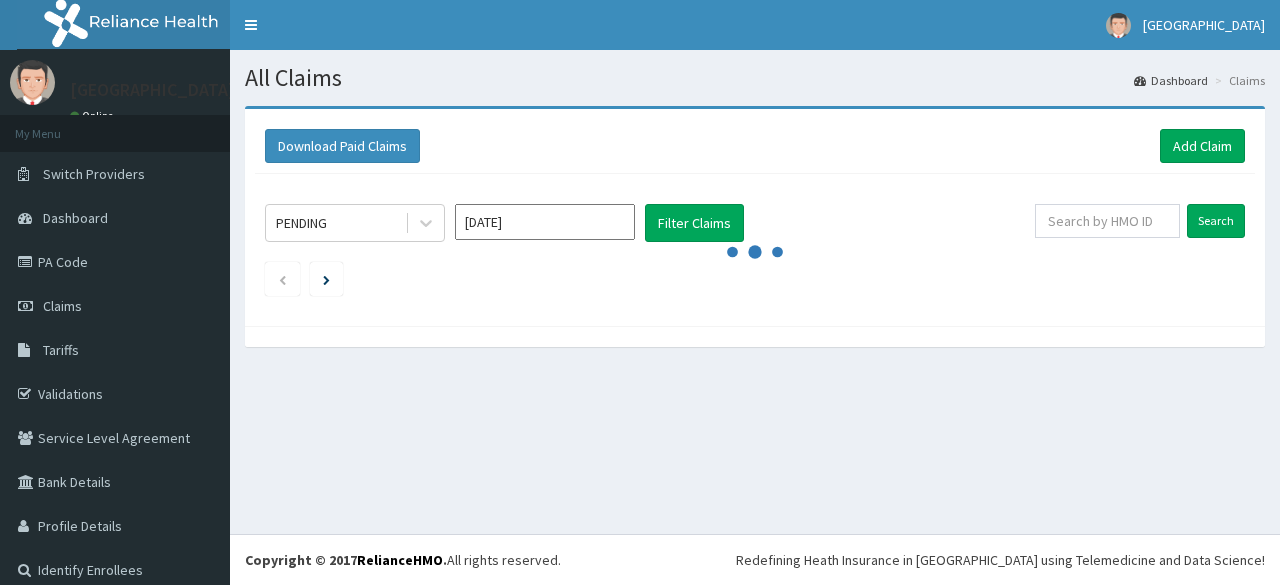 scroll, scrollTop: 0, scrollLeft: 0, axis: both 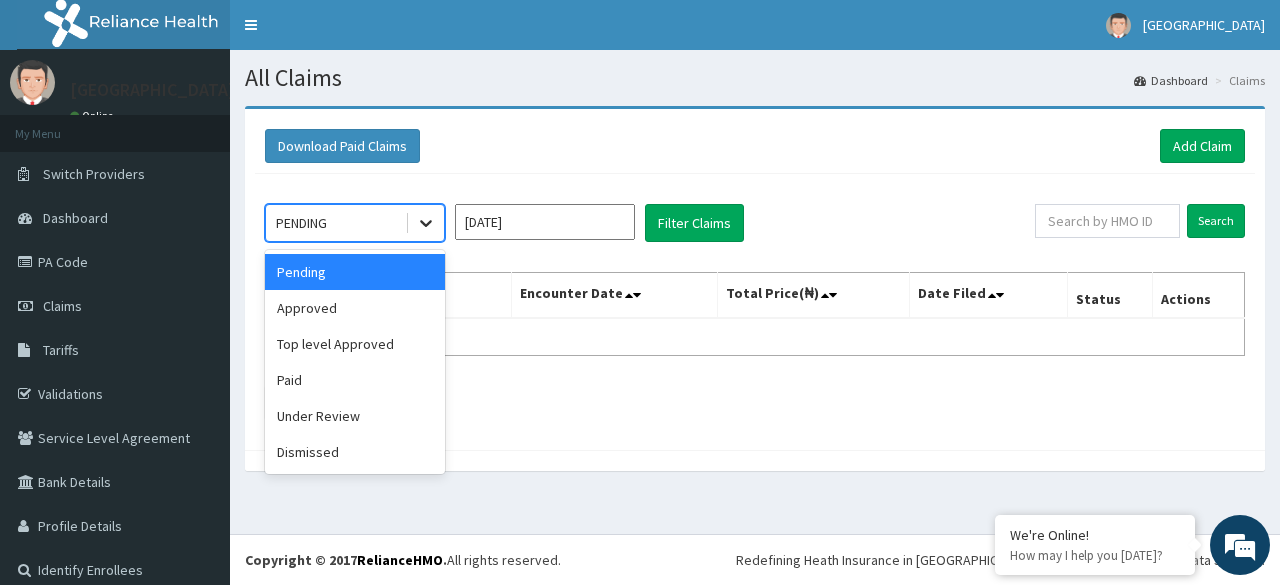 click 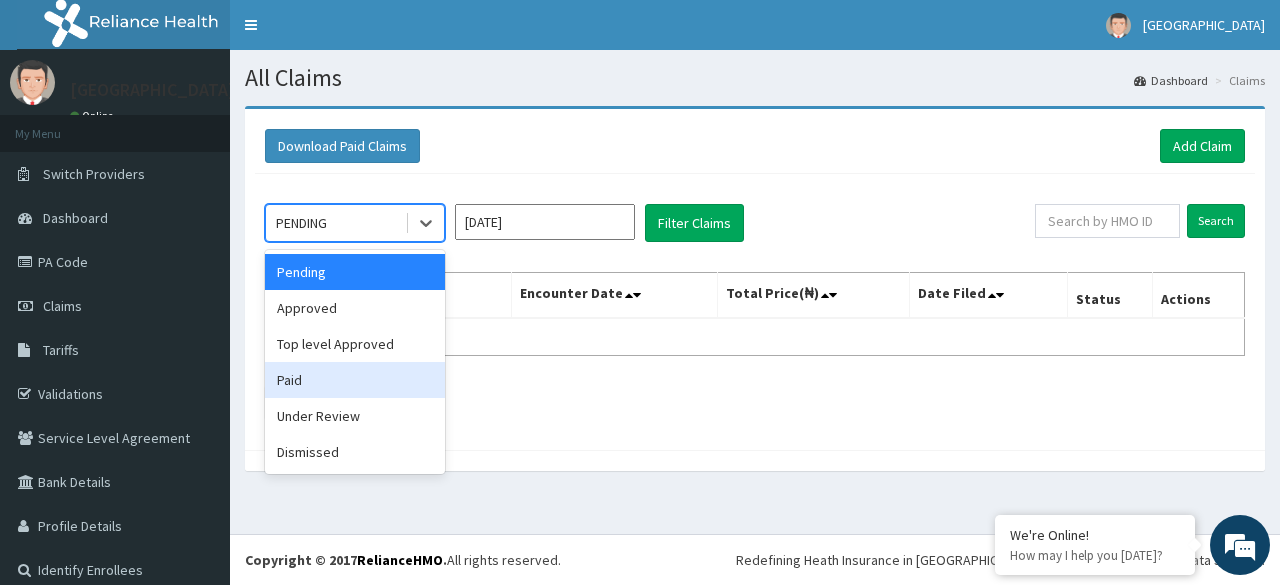 click on "Paid" at bounding box center (355, 380) 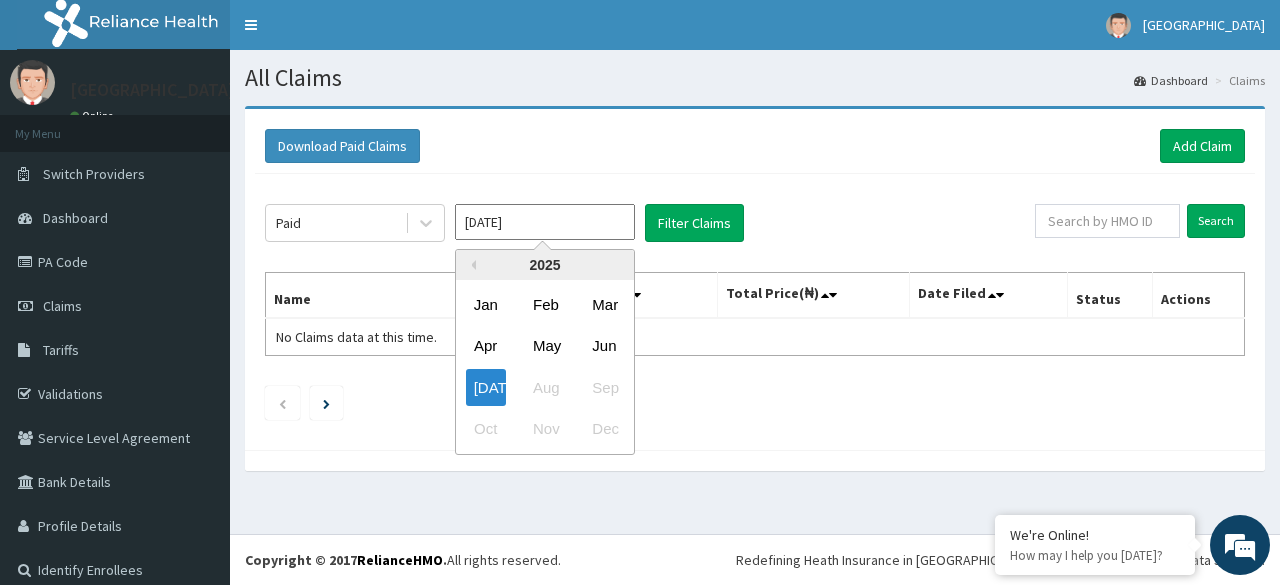 click on "Jul 2025" at bounding box center (545, 222) 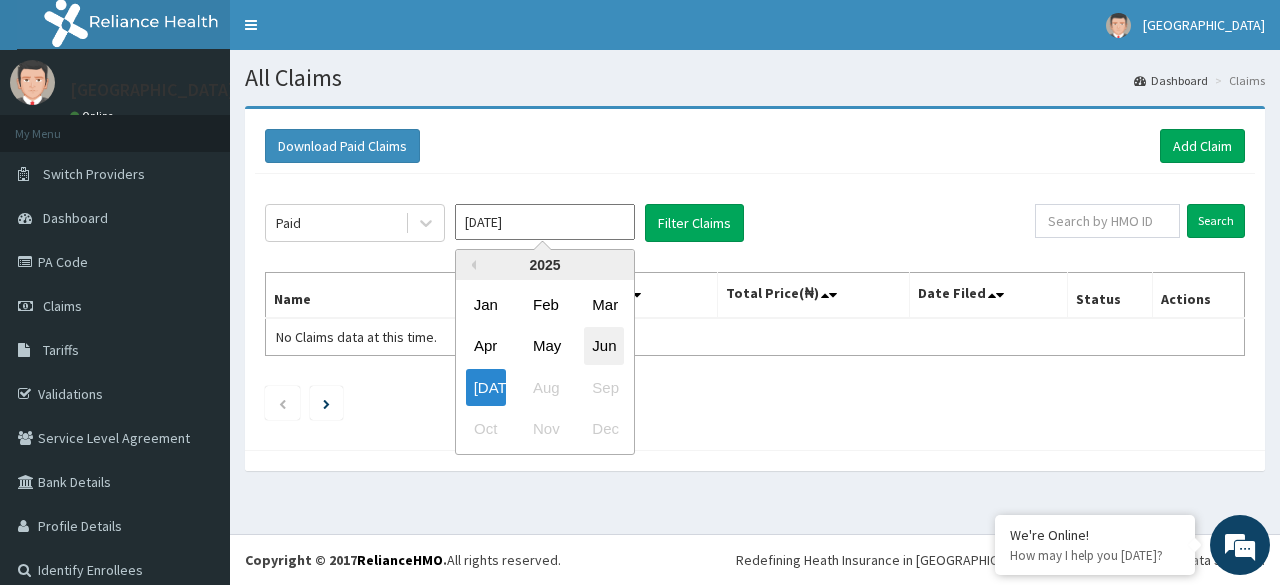 click on "Jun" at bounding box center [604, 346] 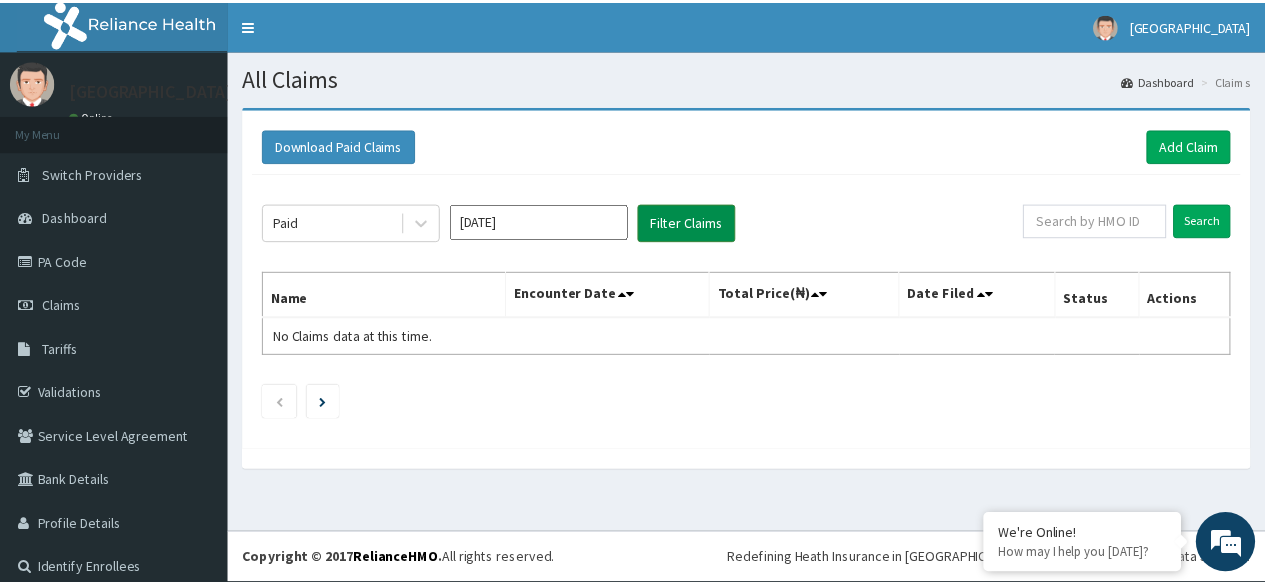 scroll, scrollTop: 0, scrollLeft: 0, axis: both 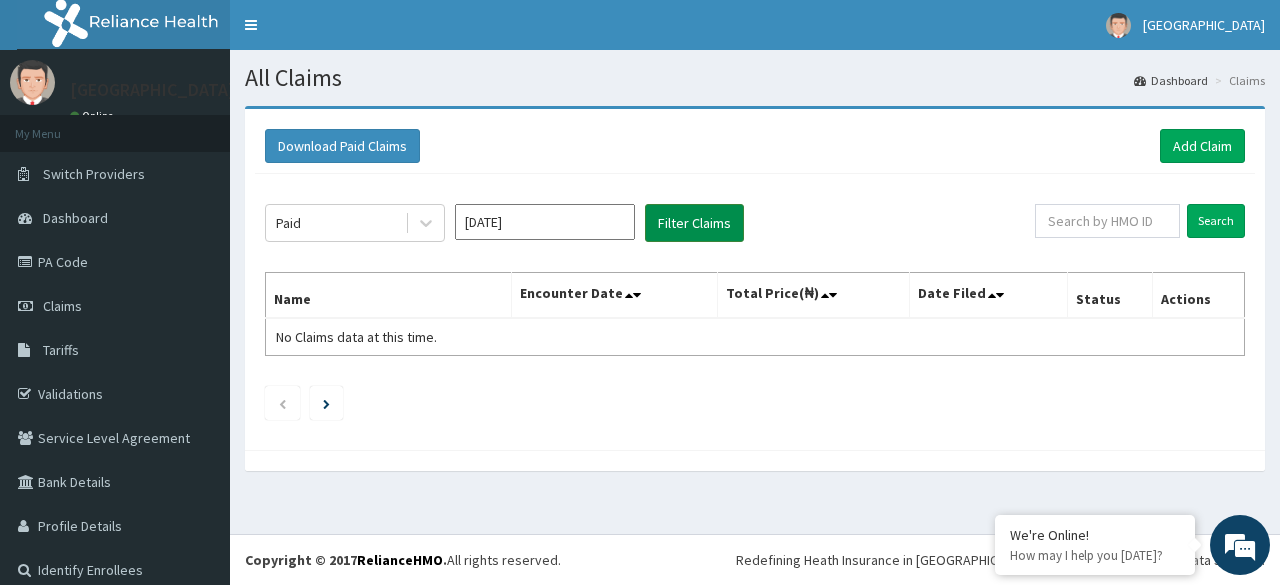 click on "Filter Claims" at bounding box center [694, 223] 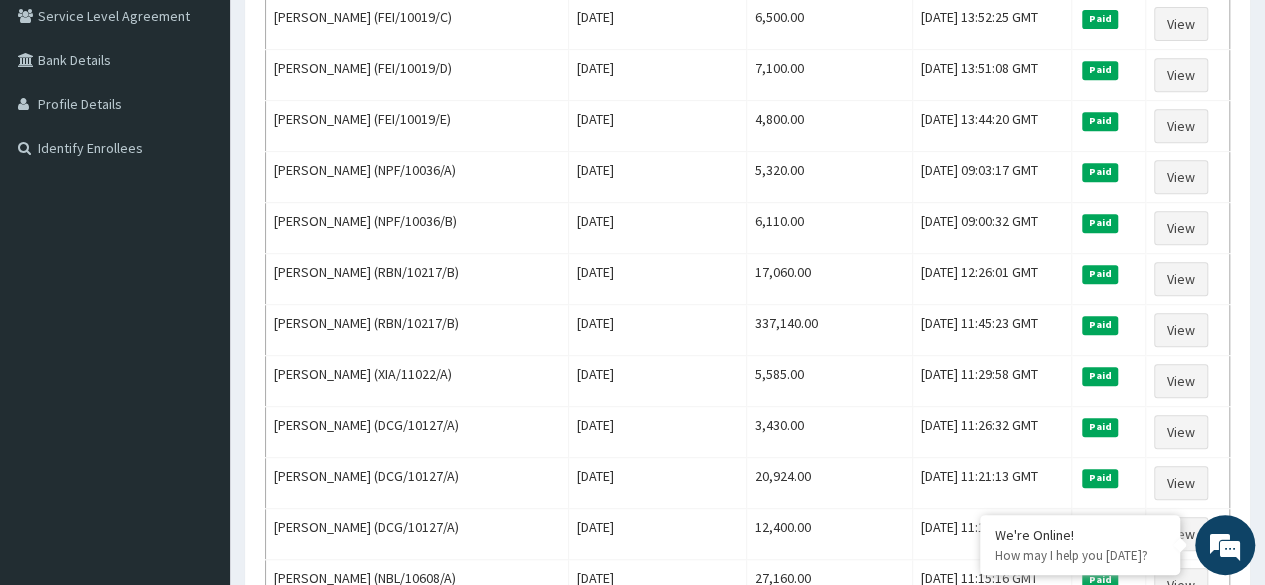 scroll, scrollTop: 472, scrollLeft: 0, axis: vertical 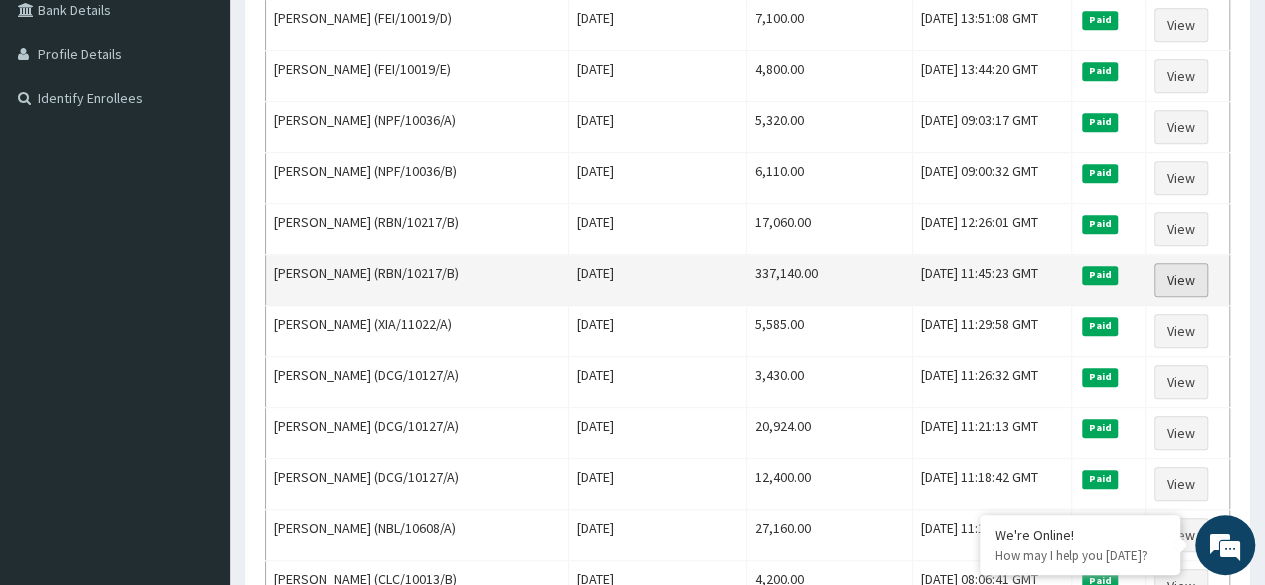 click on "View" at bounding box center (1181, 280) 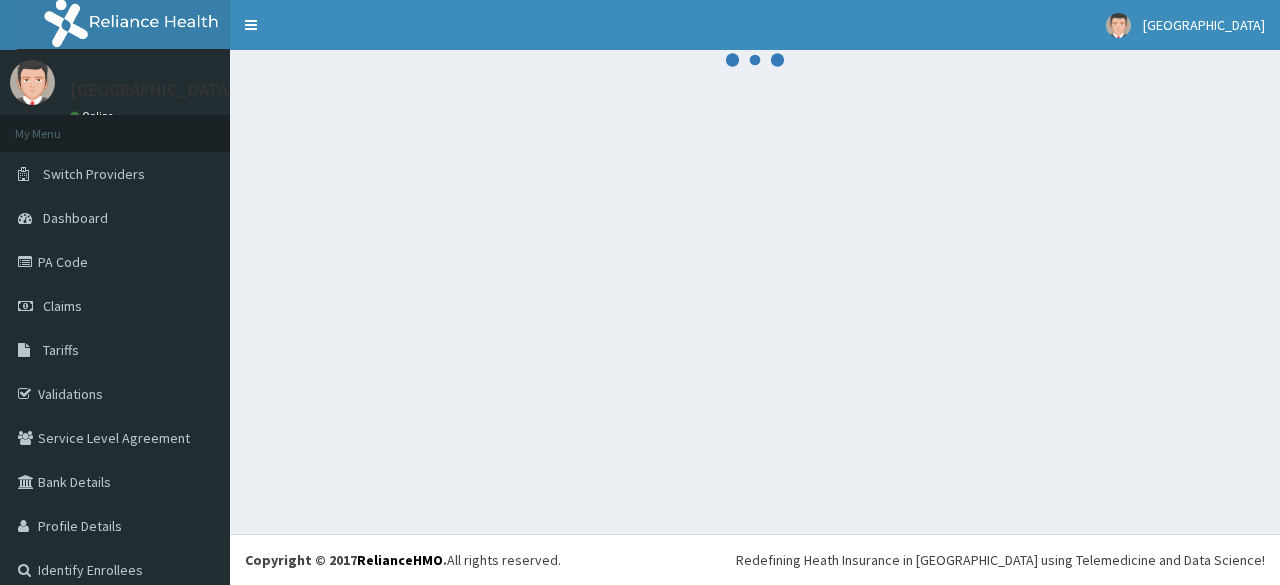 scroll, scrollTop: 0, scrollLeft: 0, axis: both 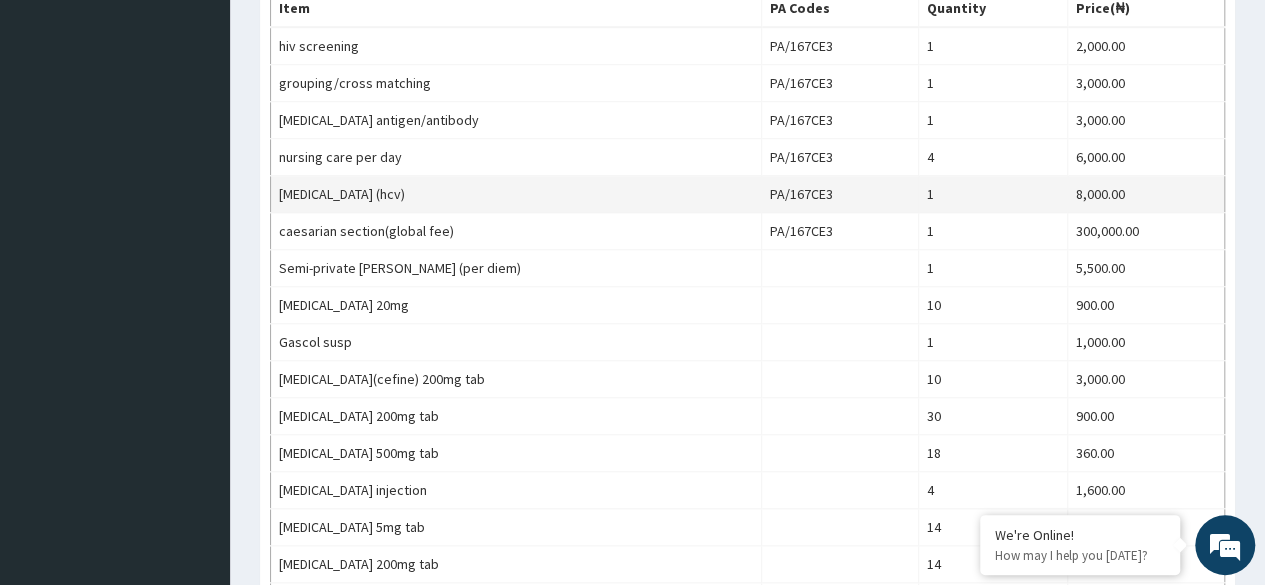 click on "8,000.00" at bounding box center (1145, 194) 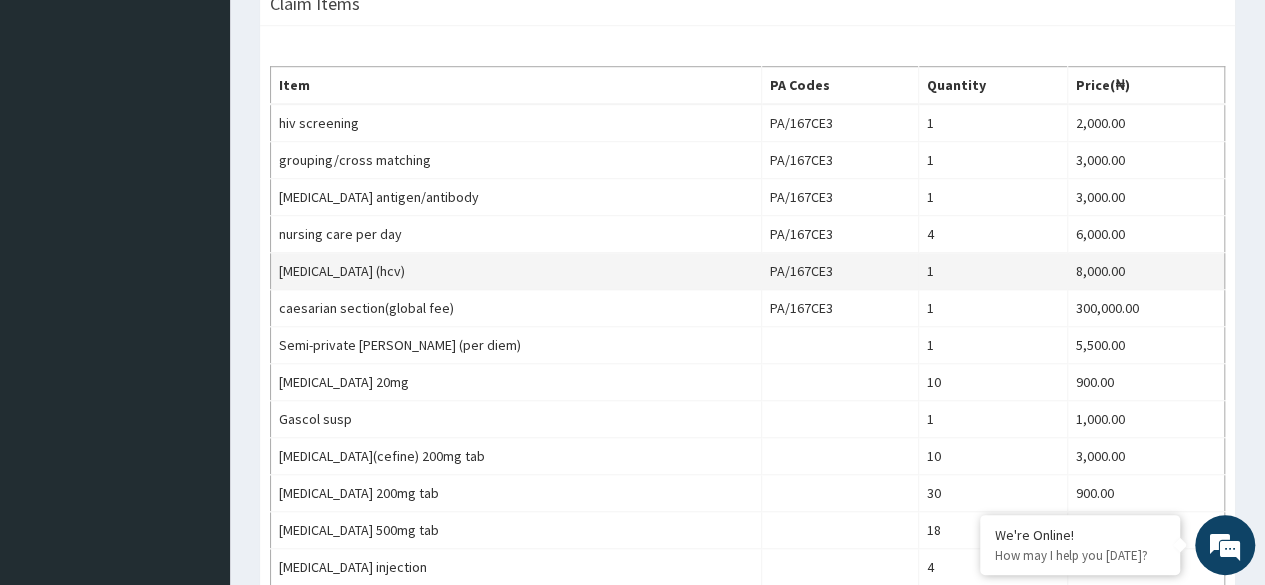 scroll, scrollTop: 669, scrollLeft: 0, axis: vertical 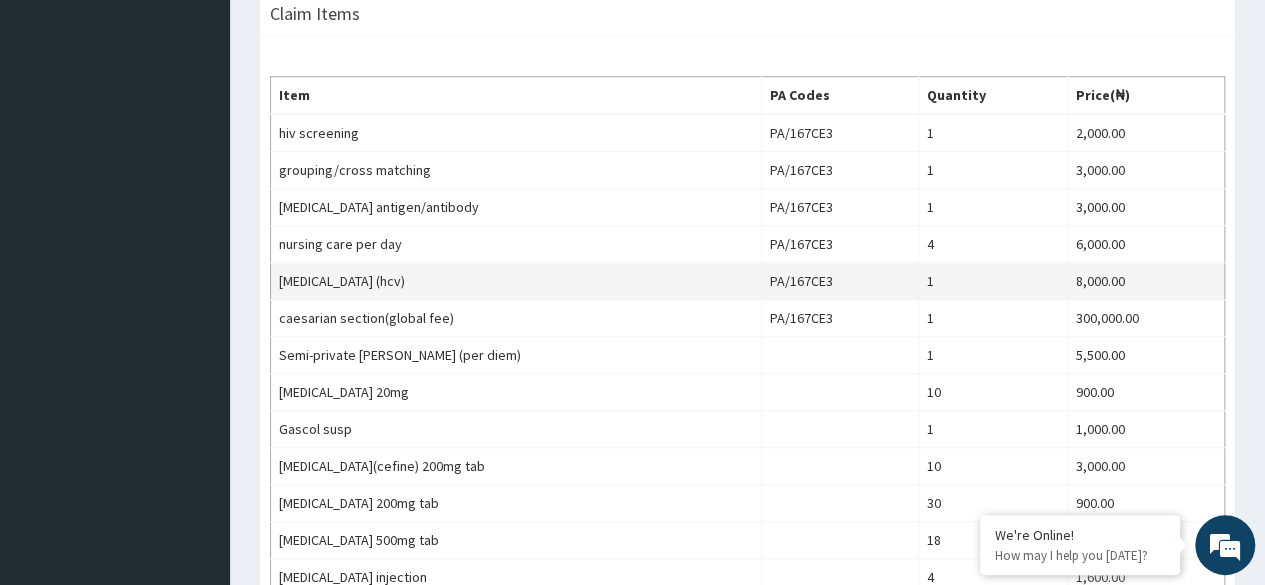 click on "8,000.00" at bounding box center [1145, 281] 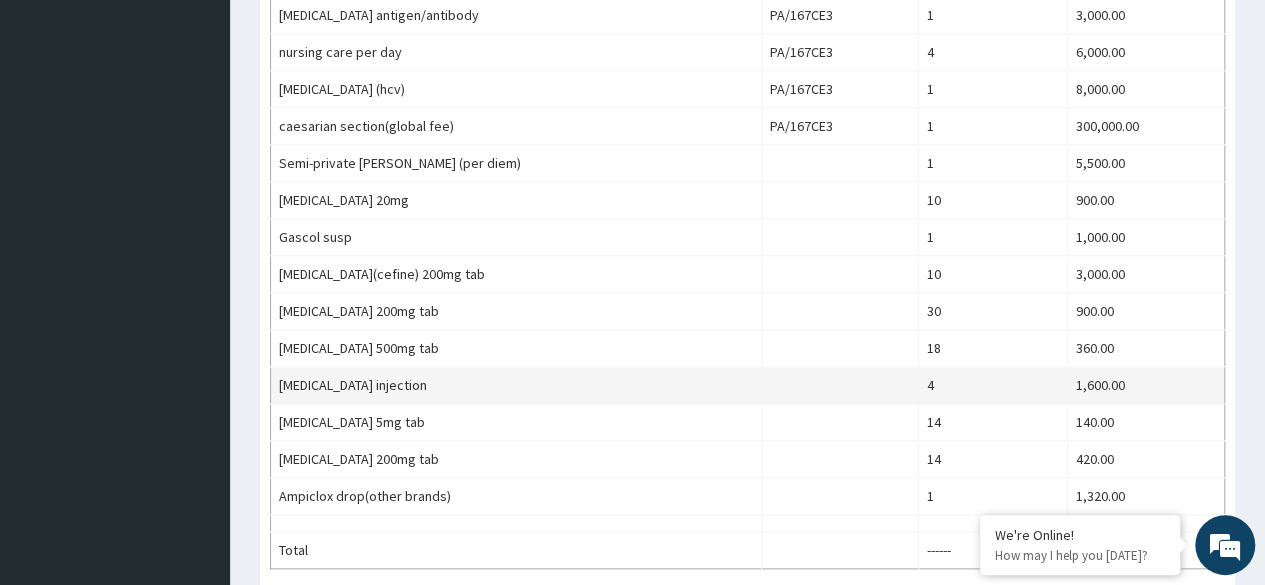 scroll, scrollTop: 858, scrollLeft: 0, axis: vertical 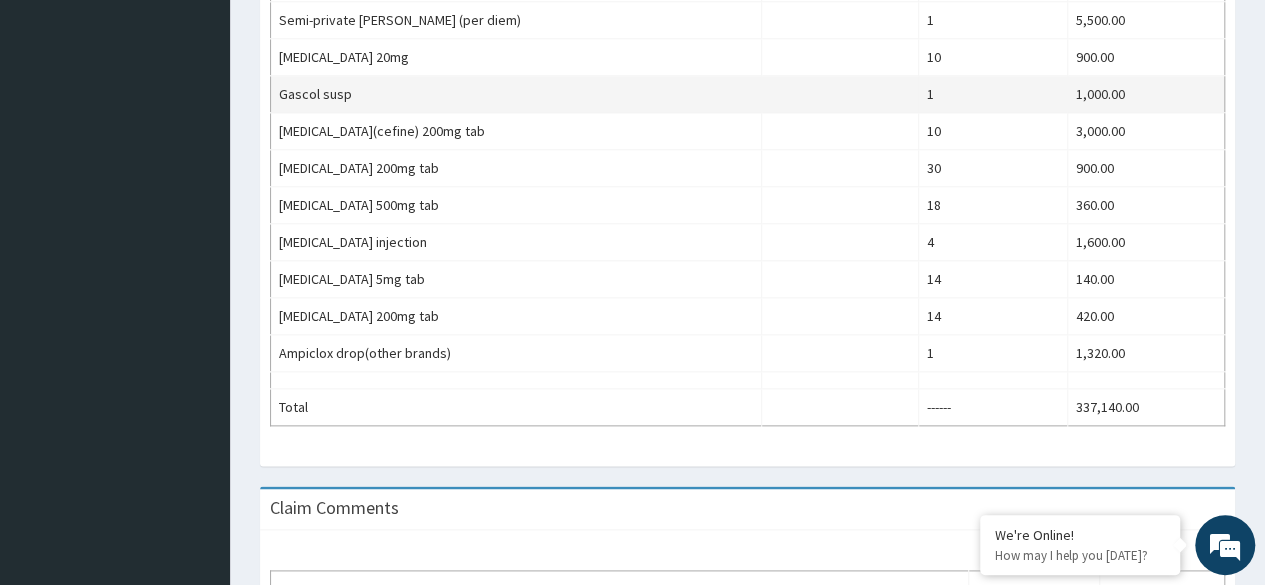 click on "1,000.00" at bounding box center [1145, 94] 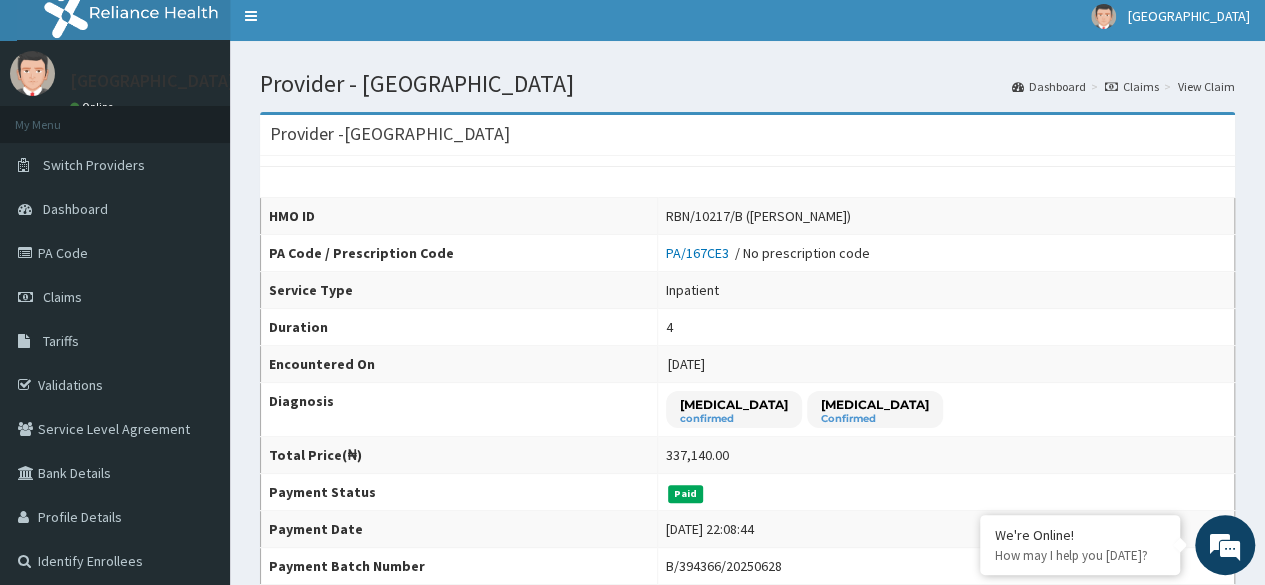 scroll, scrollTop: 0, scrollLeft: 0, axis: both 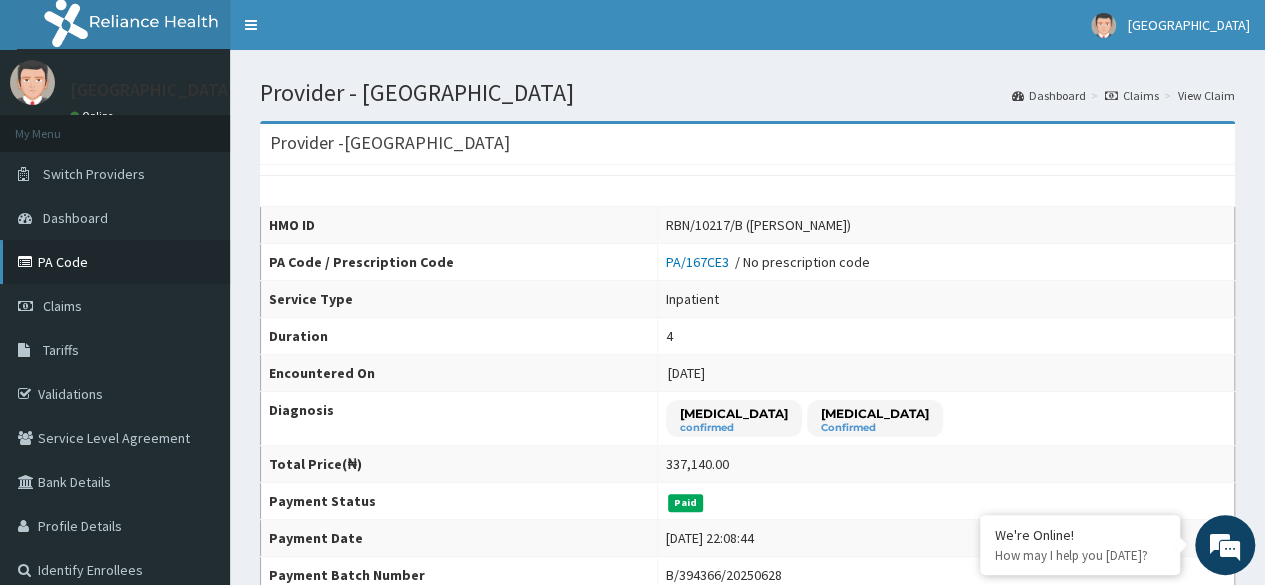 click on "PA Code" at bounding box center [115, 262] 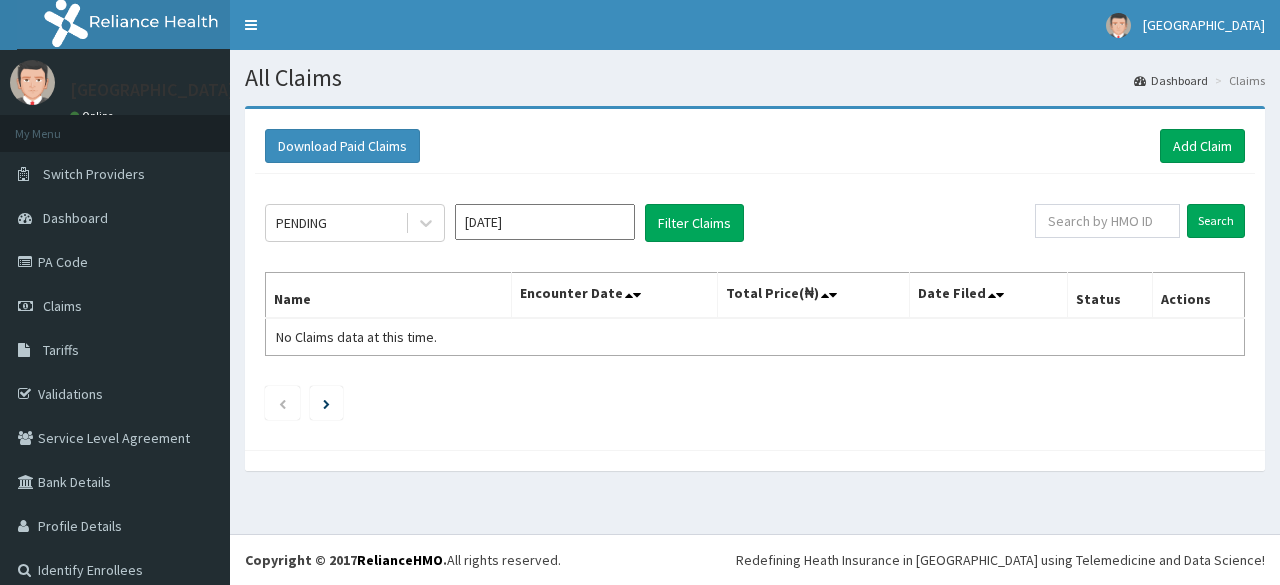 scroll, scrollTop: 0, scrollLeft: 0, axis: both 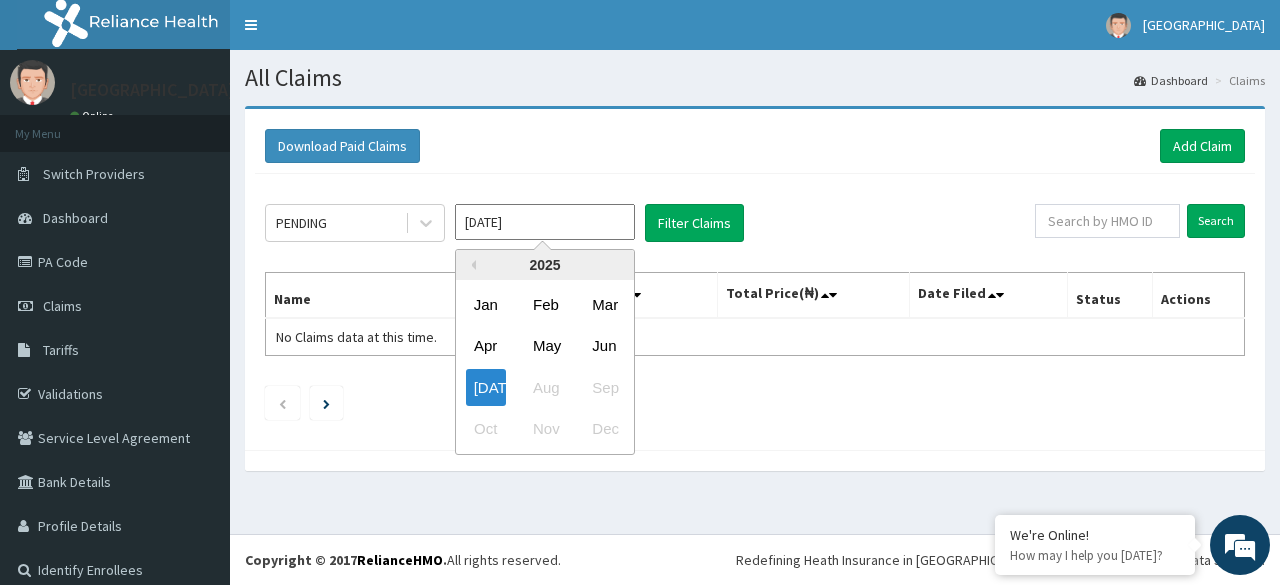 click on "Jul 2025" at bounding box center [545, 222] 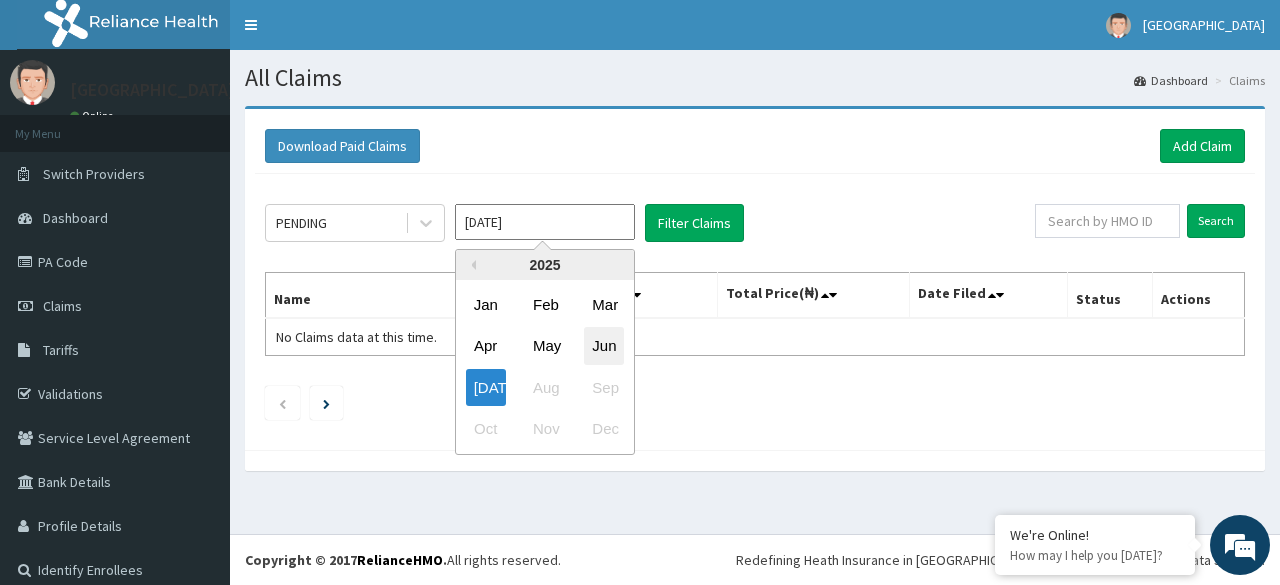 click on "Jun" at bounding box center [604, 346] 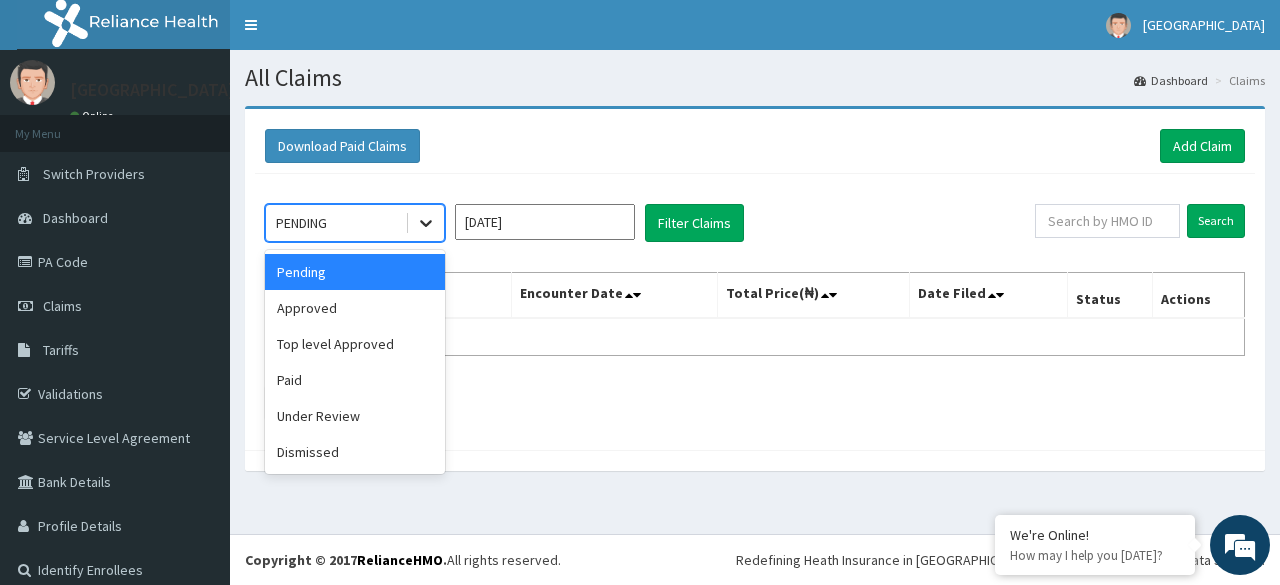click 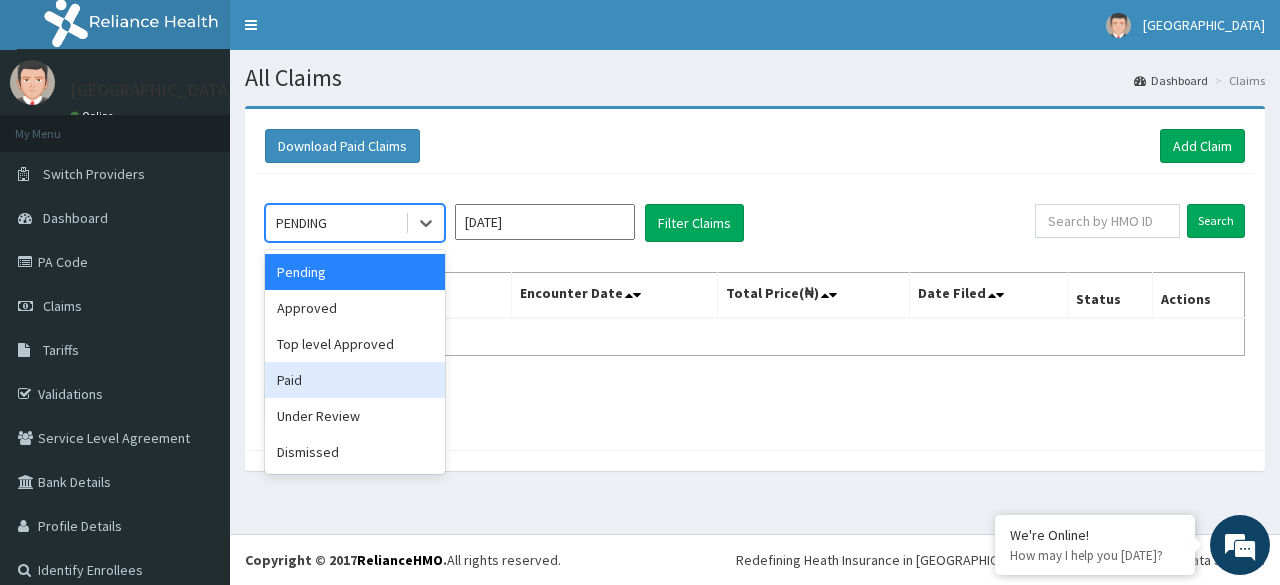click on "Paid" at bounding box center [355, 380] 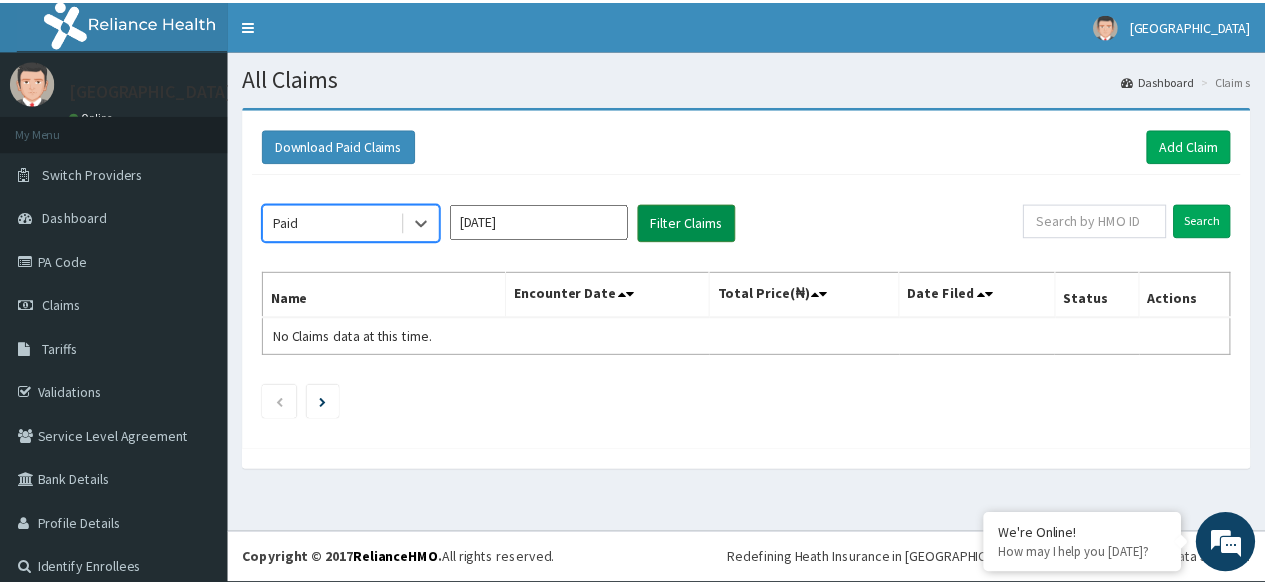 scroll, scrollTop: 0, scrollLeft: 0, axis: both 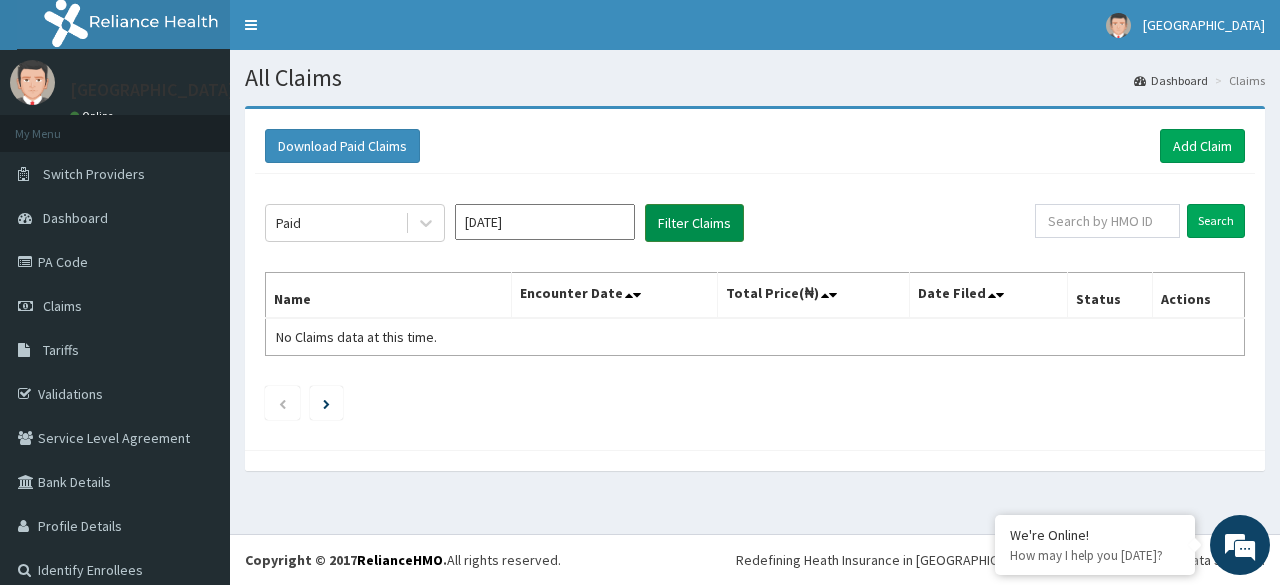 click on "Filter Claims" at bounding box center [694, 223] 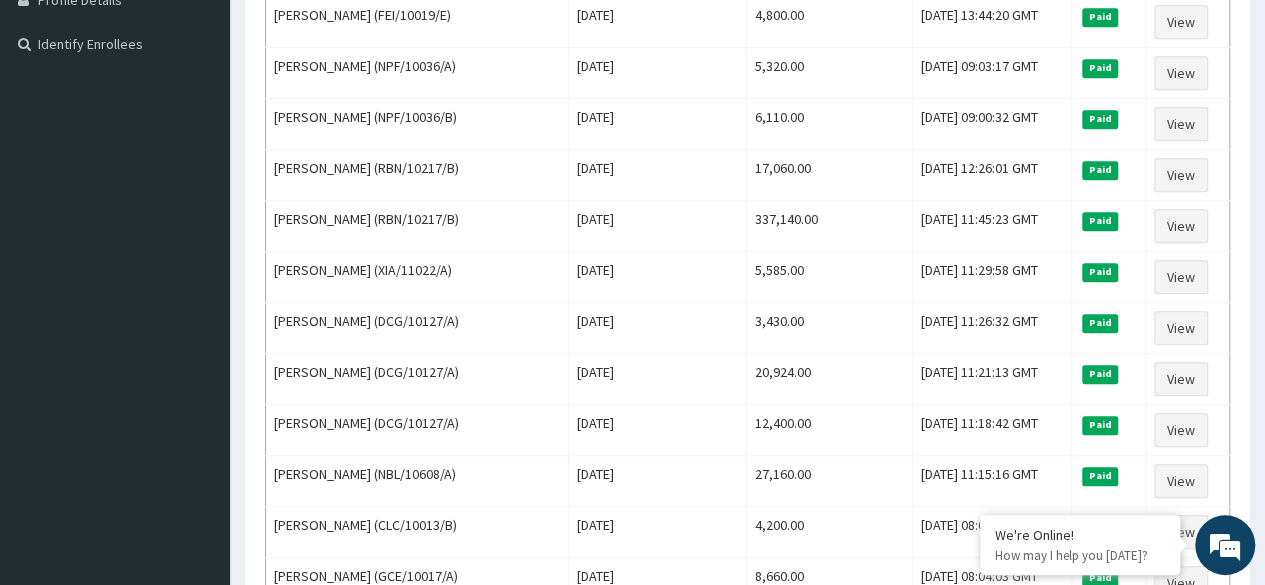scroll, scrollTop: 527, scrollLeft: 0, axis: vertical 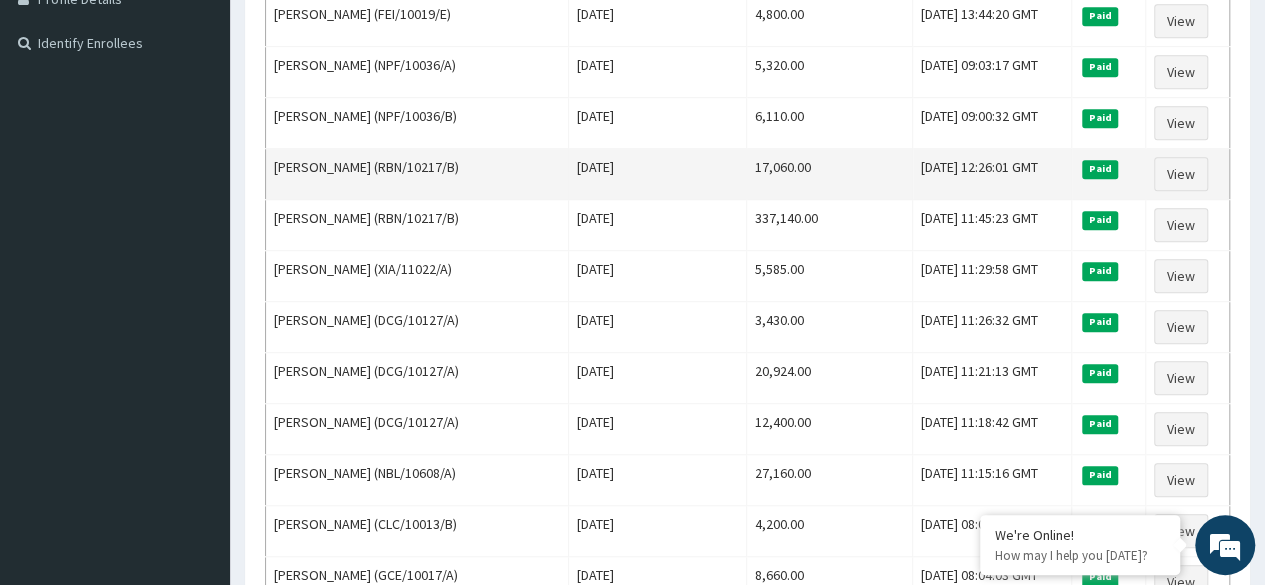 click on "17,060.00" at bounding box center [829, 174] 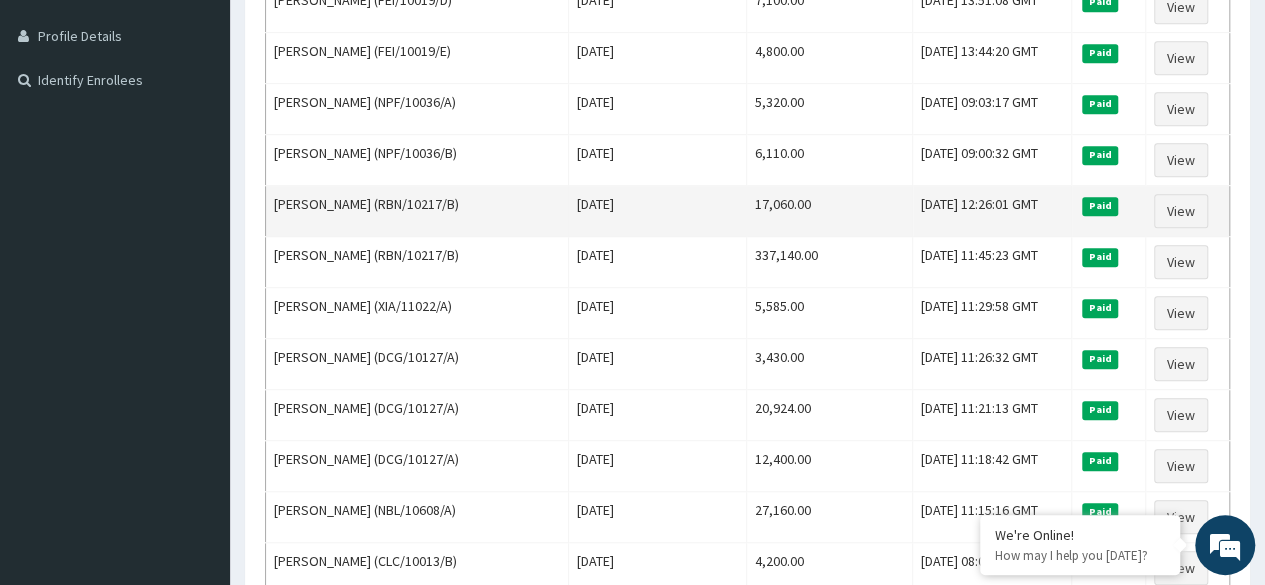 scroll, scrollTop: 488, scrollLeft: 0, axis: vertical 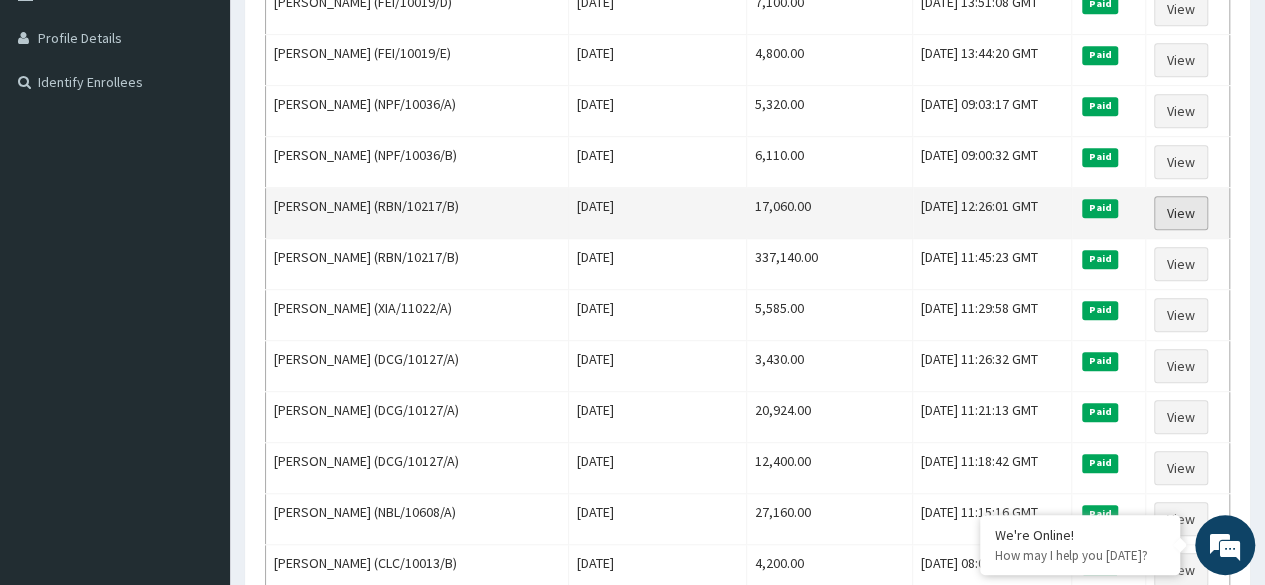 click on "View" at bounding box center (1181, 213) 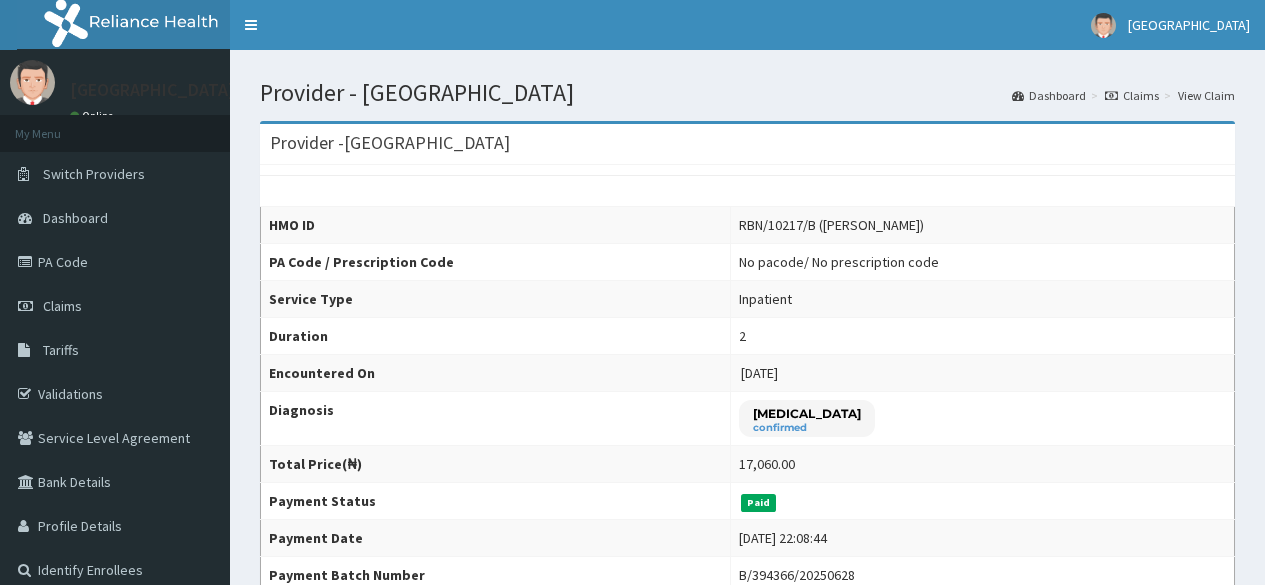 scroll, scrollTop: 0, scrollLeft: 0, axis: both 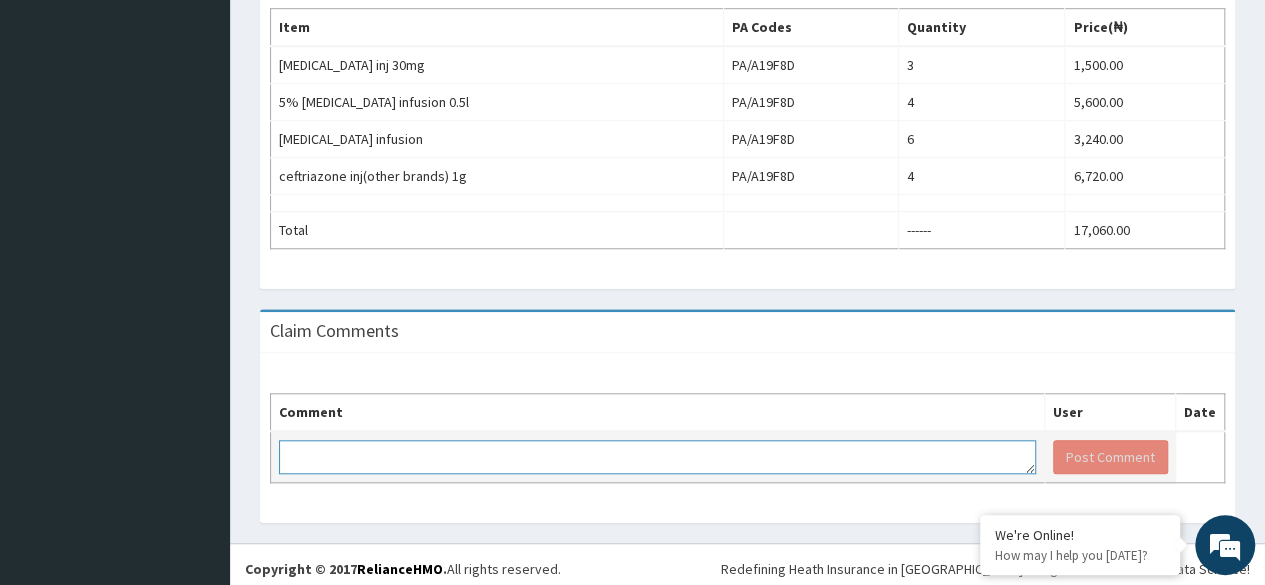 click at bounding box center [657, 457] 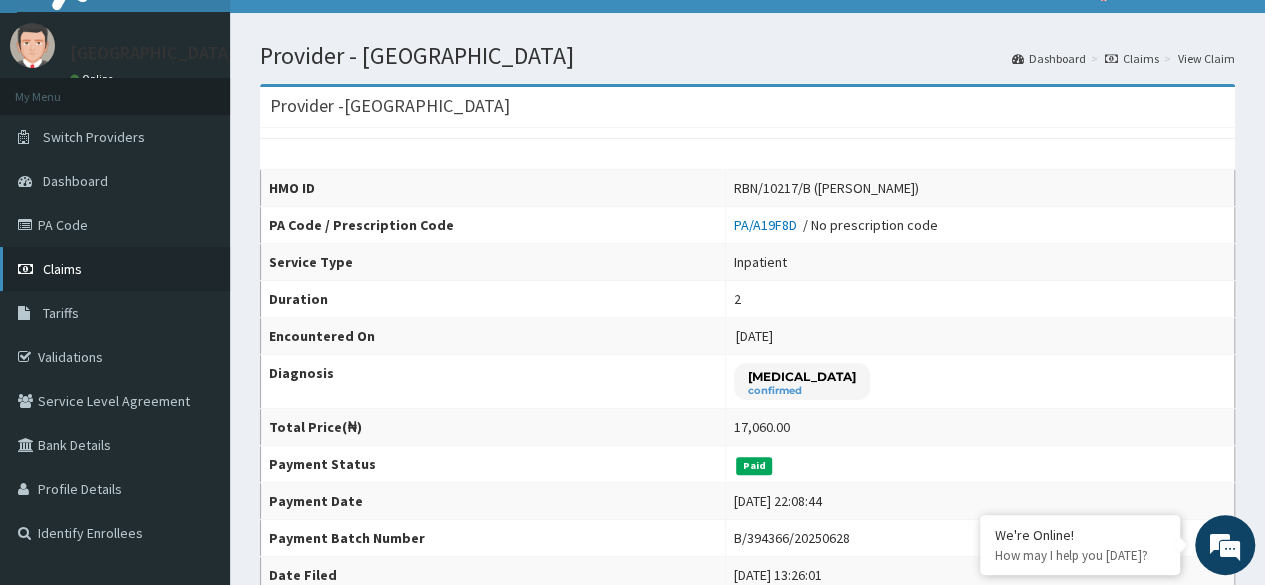 scroll, scrollTop: 0, scrollLeft: 0, axis: both 